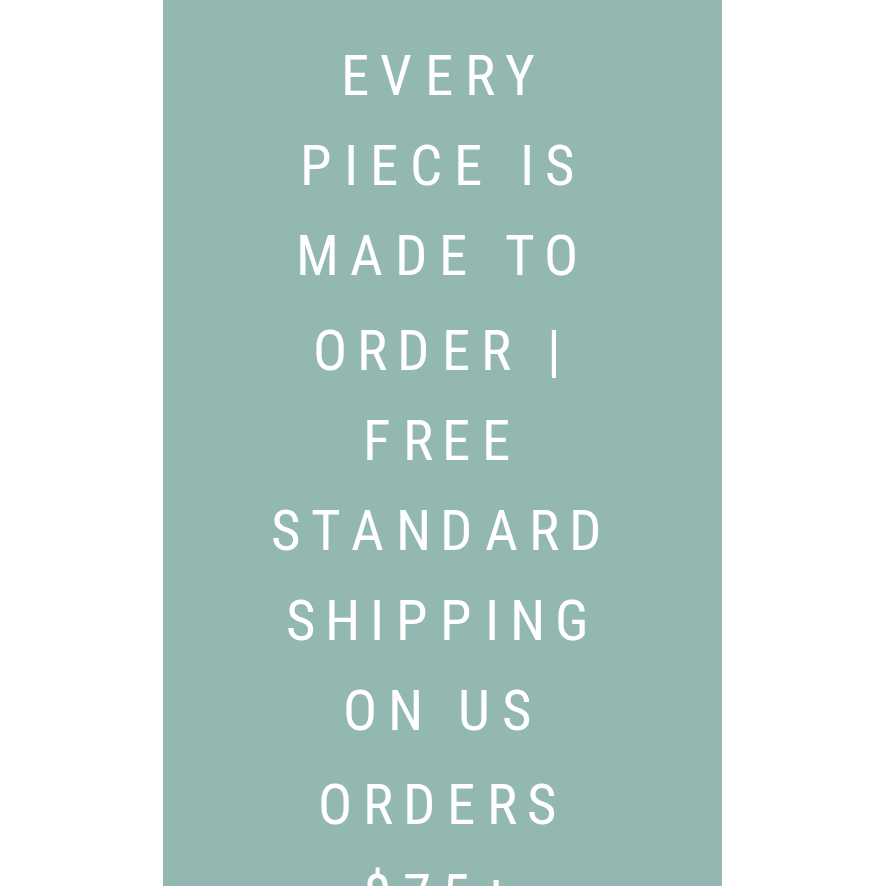 scroll, scrollTop: 0, scrollLeft: 0, axis: both 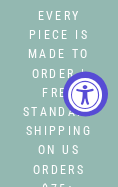 select on "3" 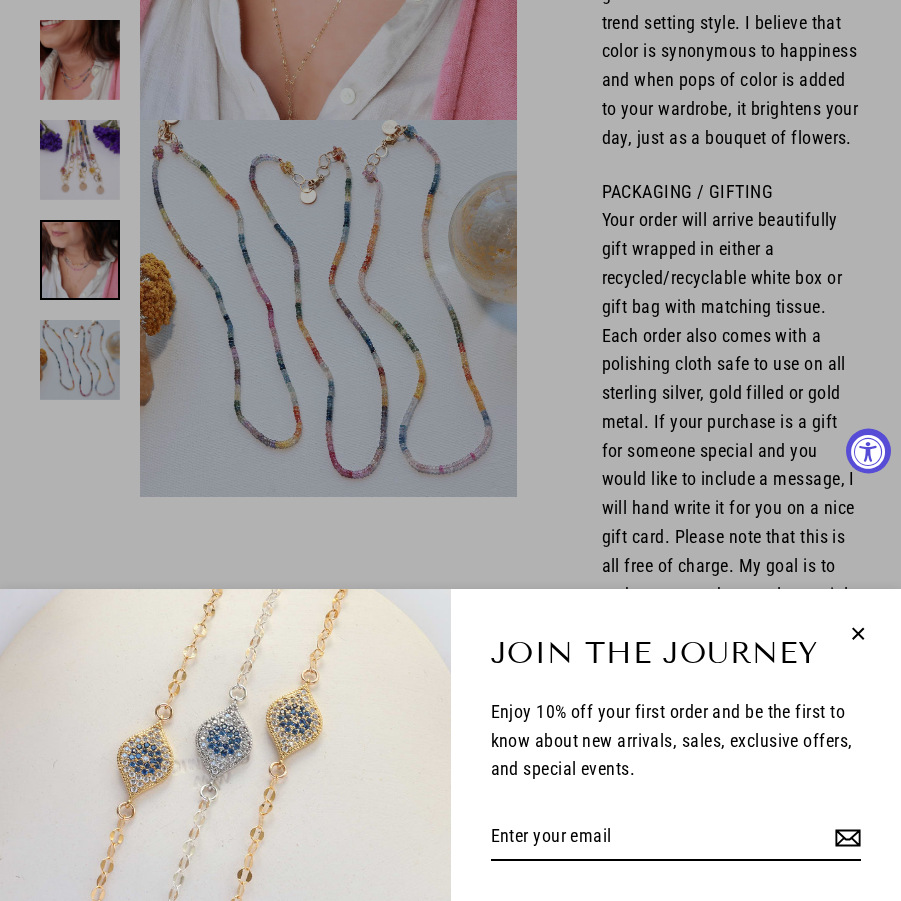 scroll, scrollTop: 1500, scrollLeft: 0, axis: vertical 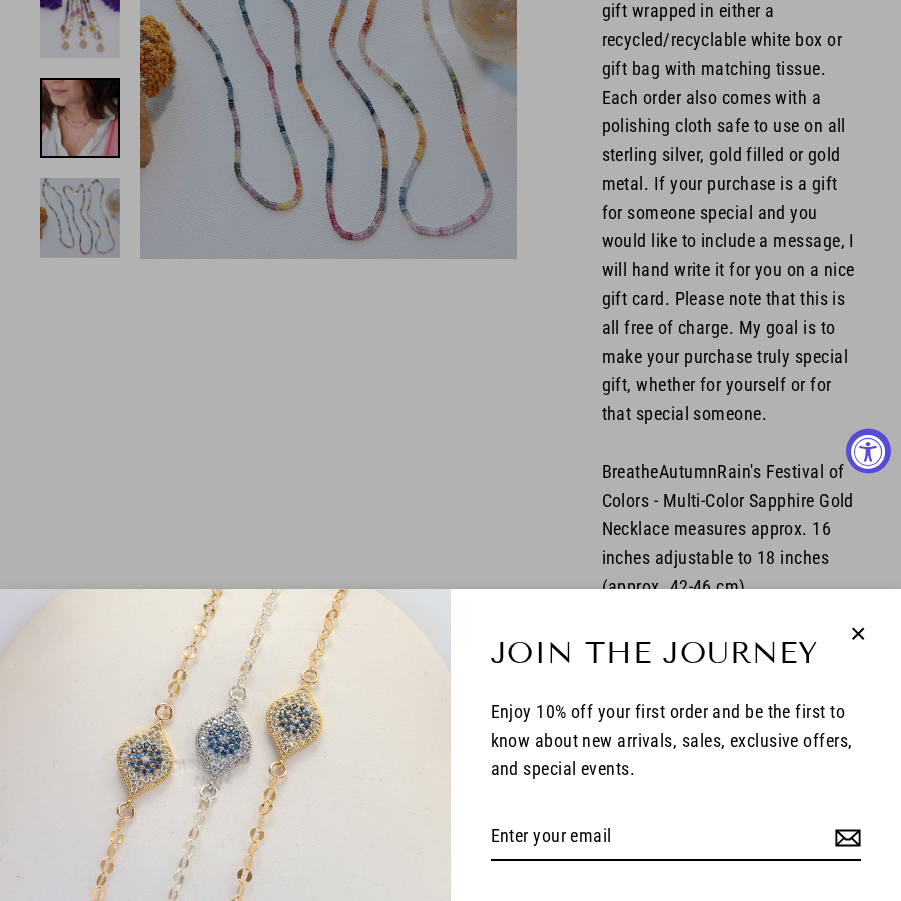 click 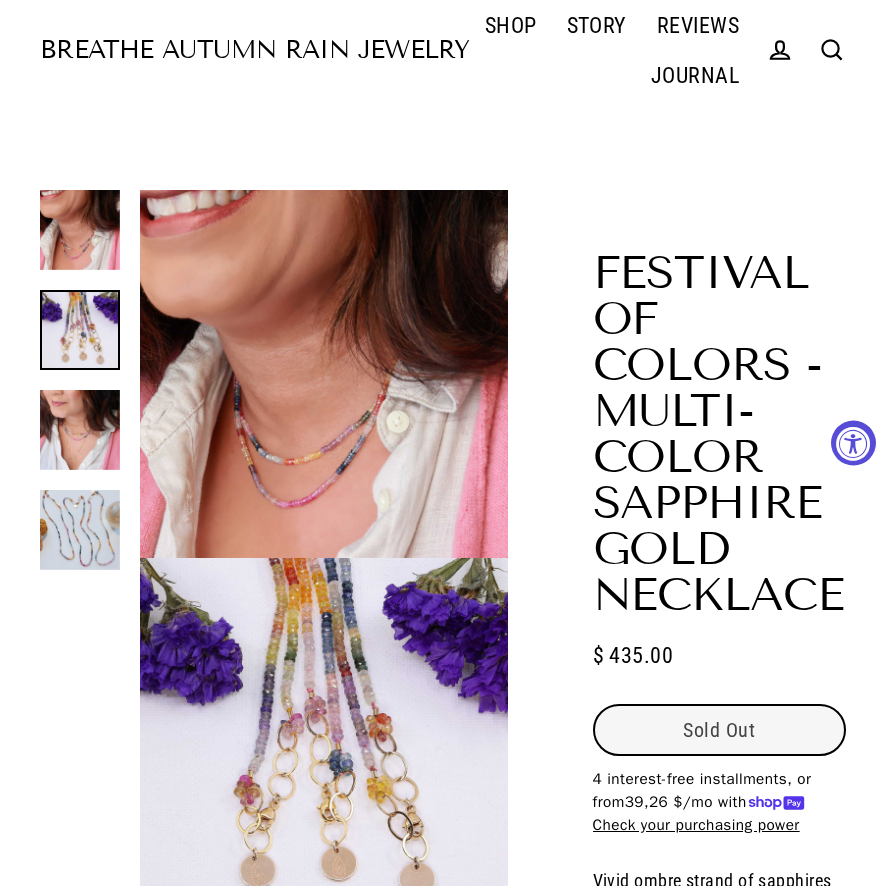 scroll, scrollTop: 0, scrollLeft: 0, axis: both 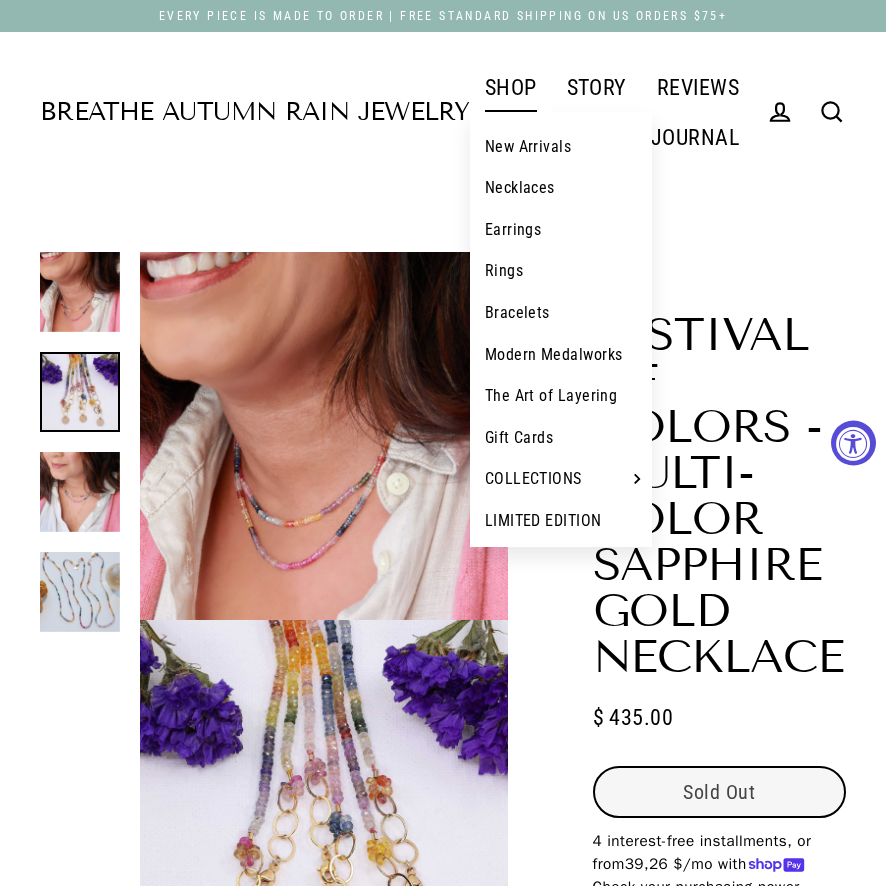 click on "SHOP" at bounding box center (511, 87) 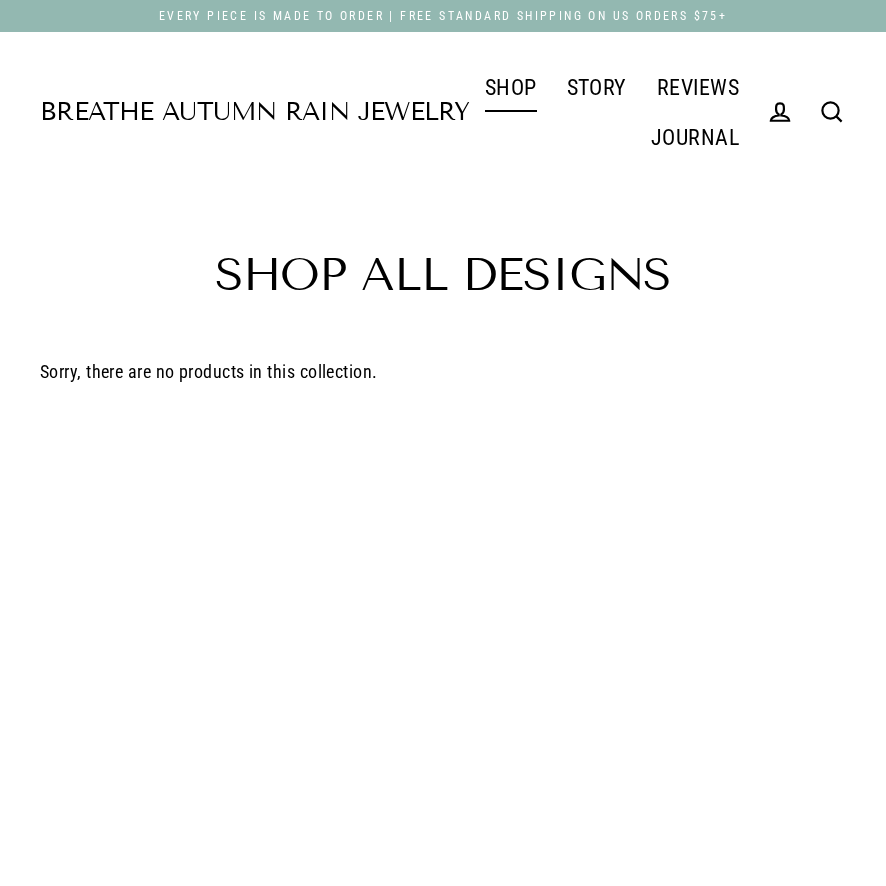 scroll, scrollTop: 0, scrollLeft: 0, axis: both 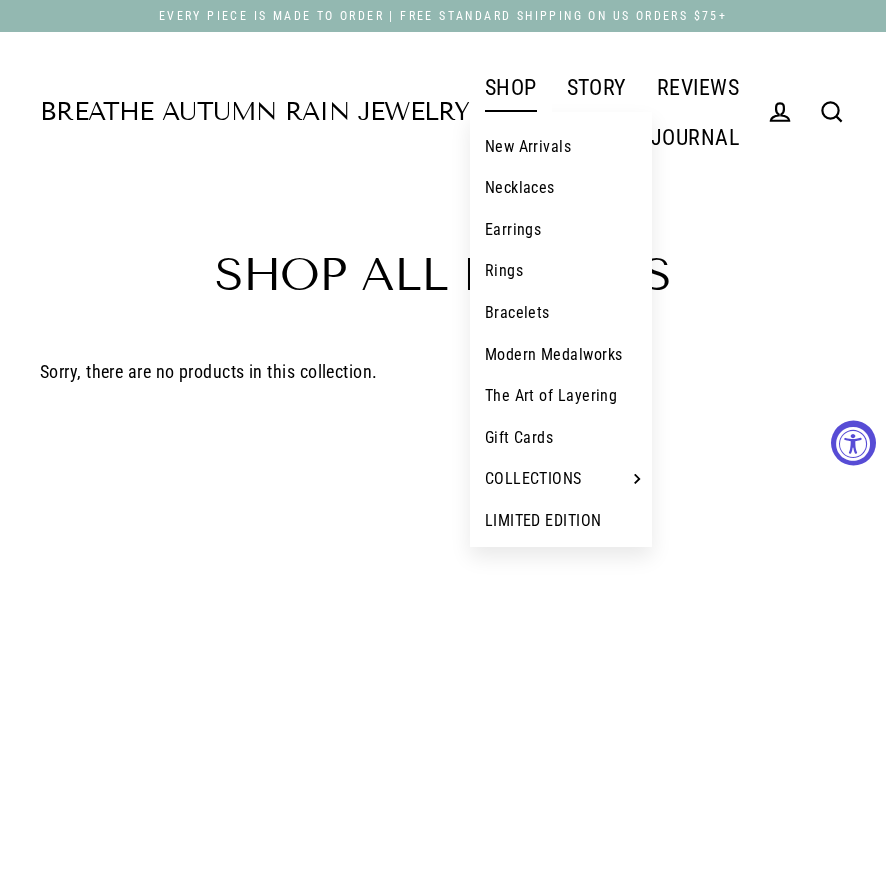 click on "SHOP" at bounding box center (511, 87) 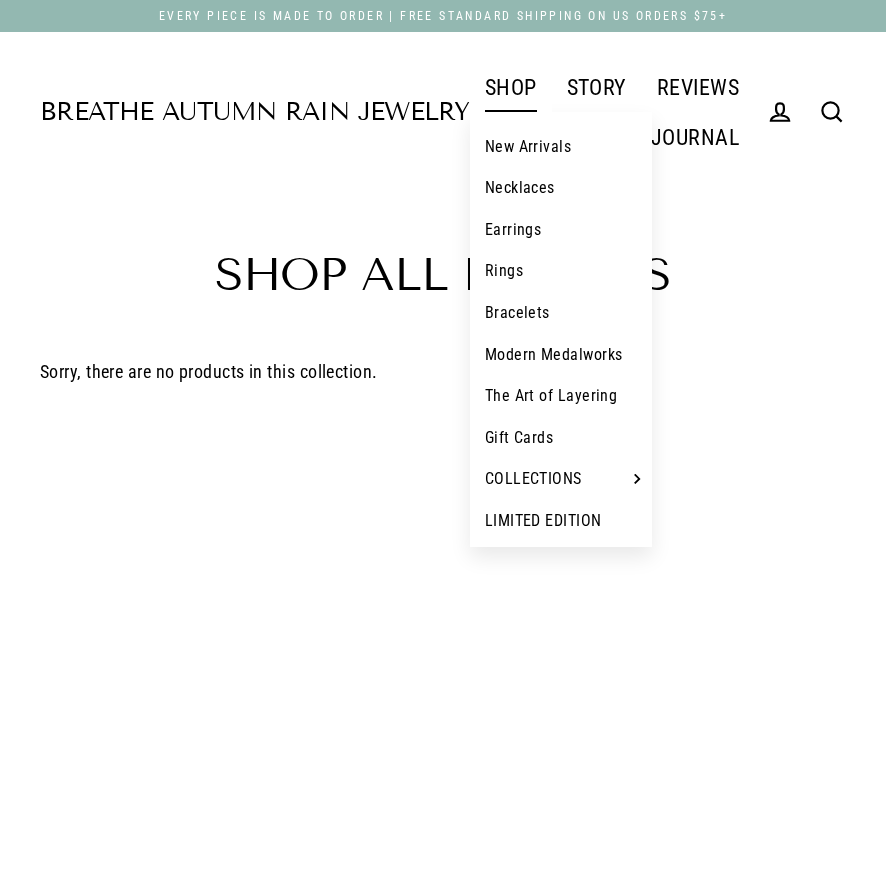scroll, scrollTop: 0, scrollLeft: 0, axis: both 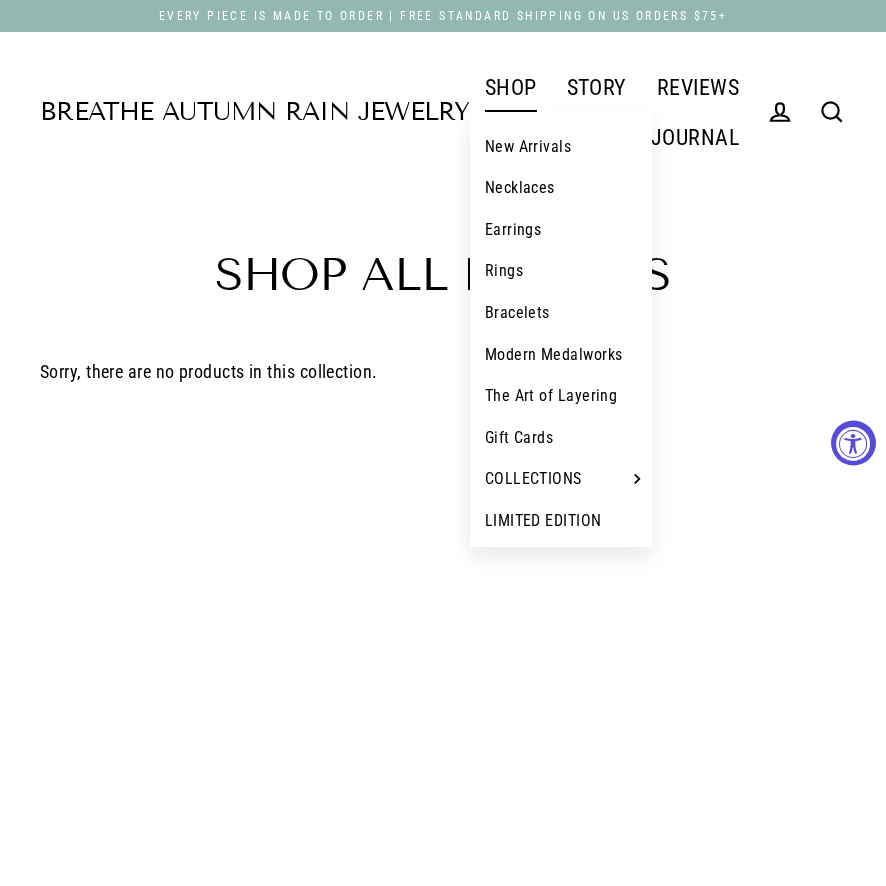 click on "Earrings" at bounding box center (561, 230) 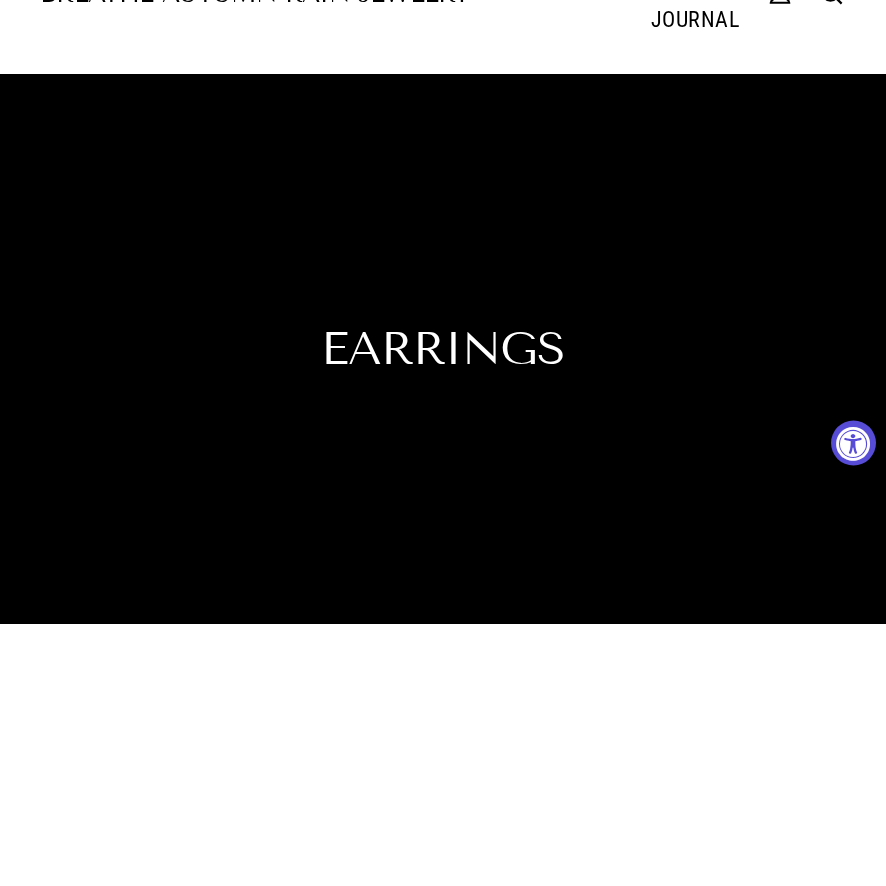 scroll, scrollTop: 700, scrollLeft: 0, axis: vertical 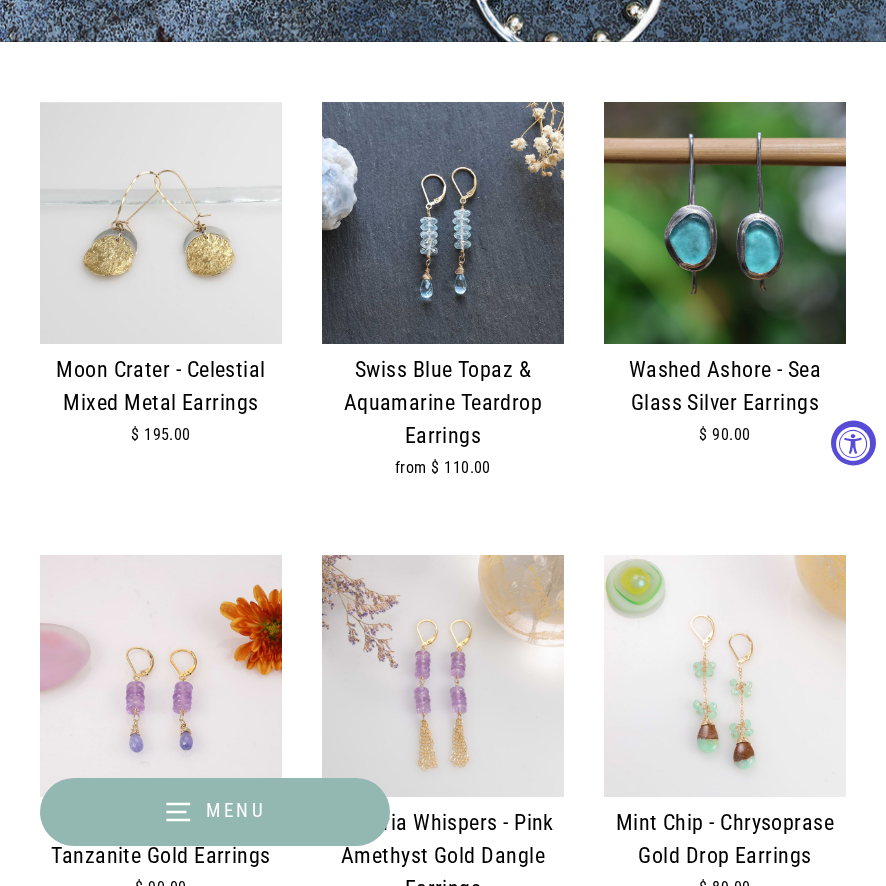 click at bounding box center [443, 223] 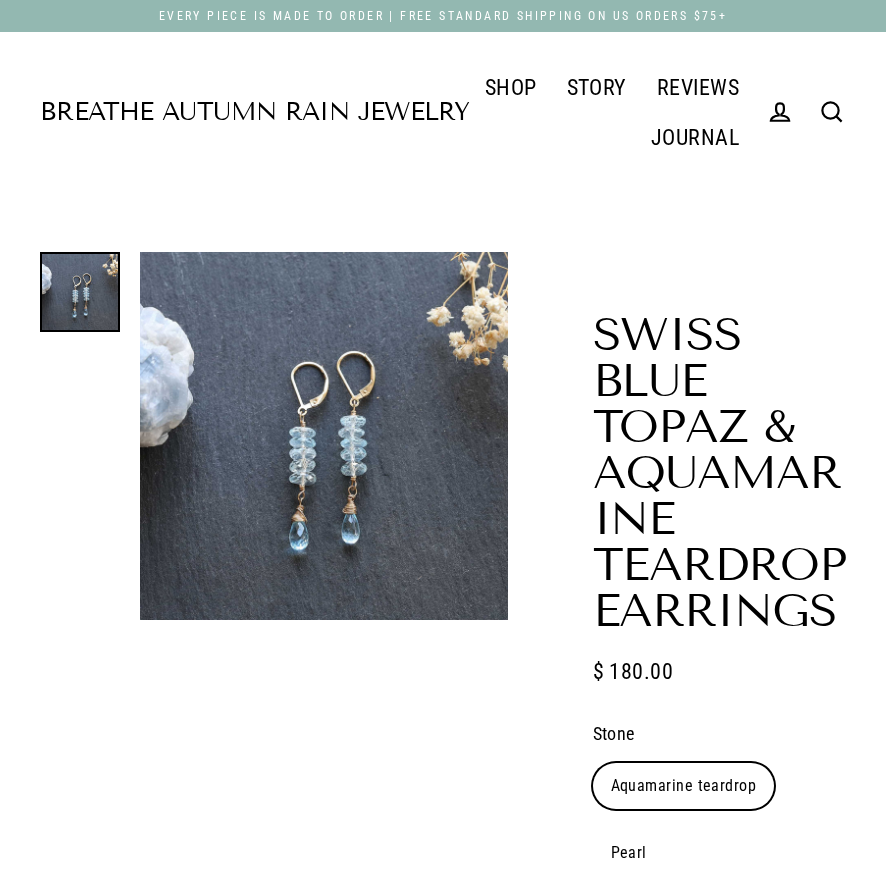 scroll, scrollTop: 0, scrollLeft: 0, axis: both 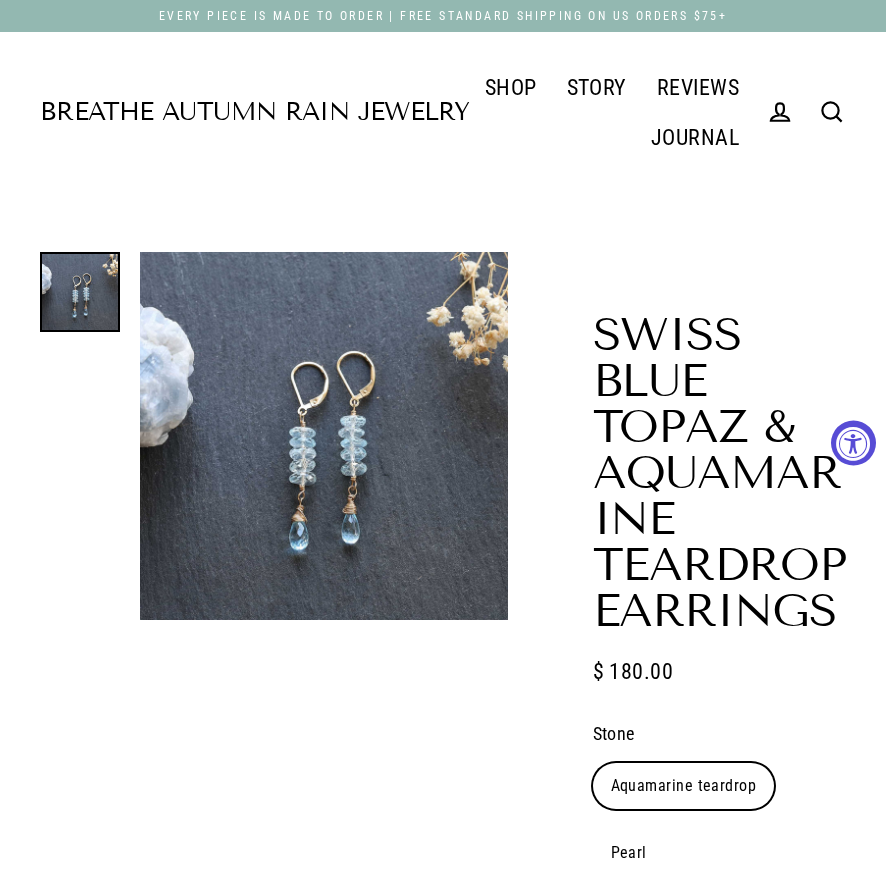 select on "3" 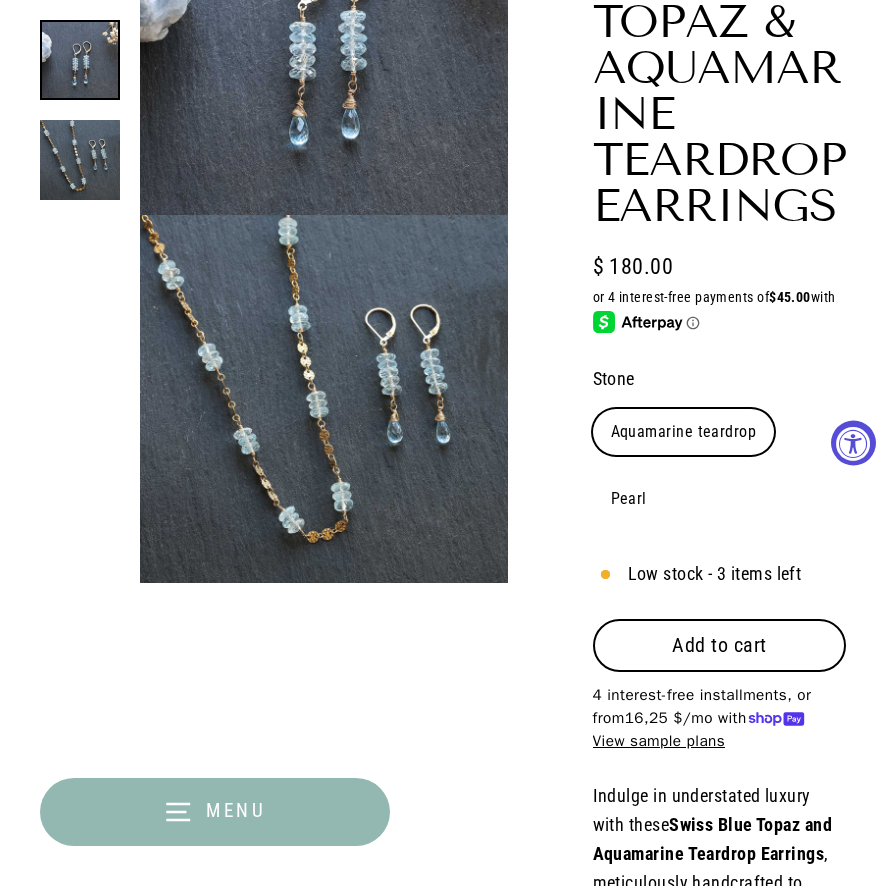 scroll, scrollTop: 500, scrollLeft: 0, axis: vertical 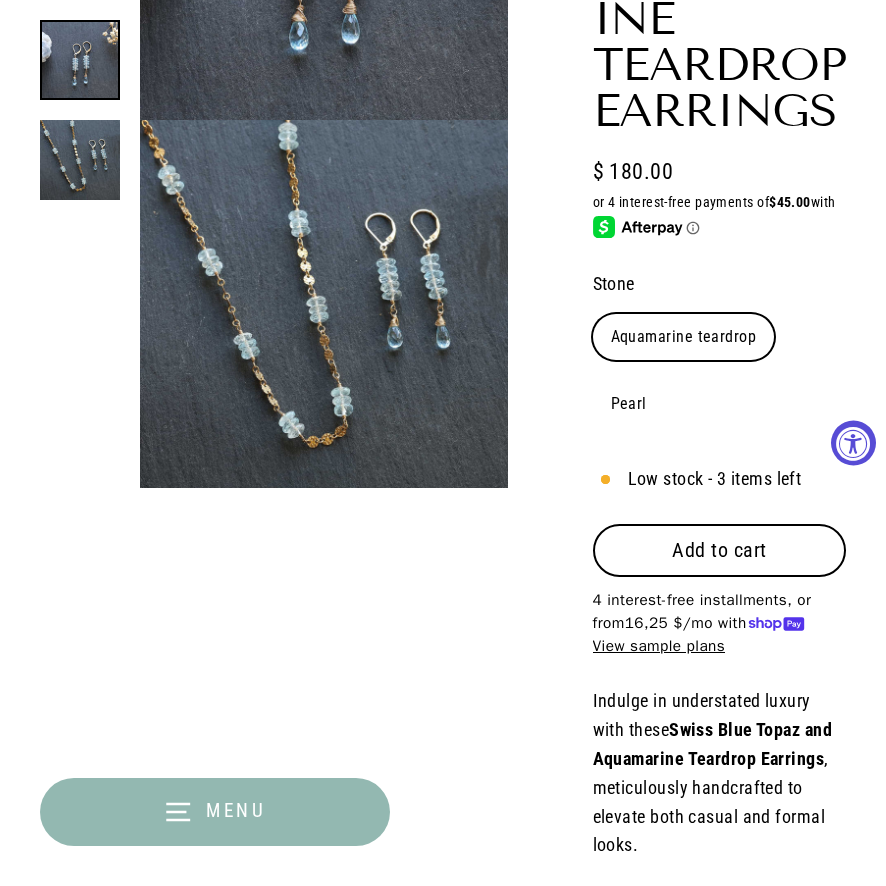 click on "Add to cart" at bounding box center [719, 550] 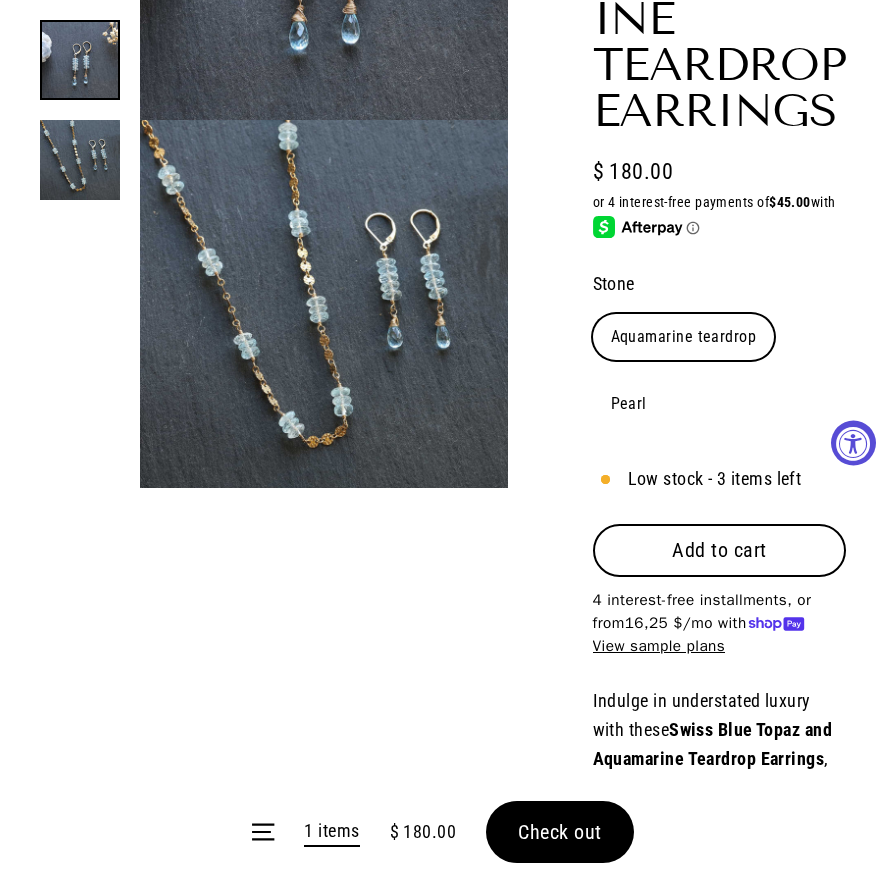 click on "Menu
1 items
$ 180.00
Check out" at bounding box center (443, 832) 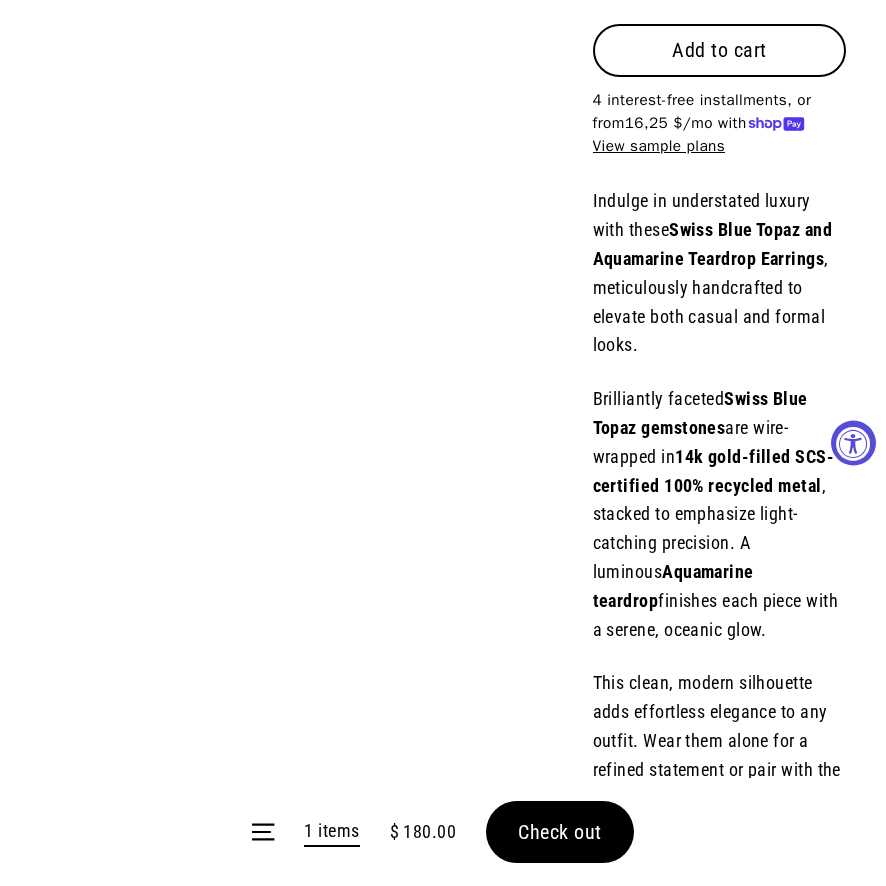 click on "Check out" at bounding box center (560, 832) 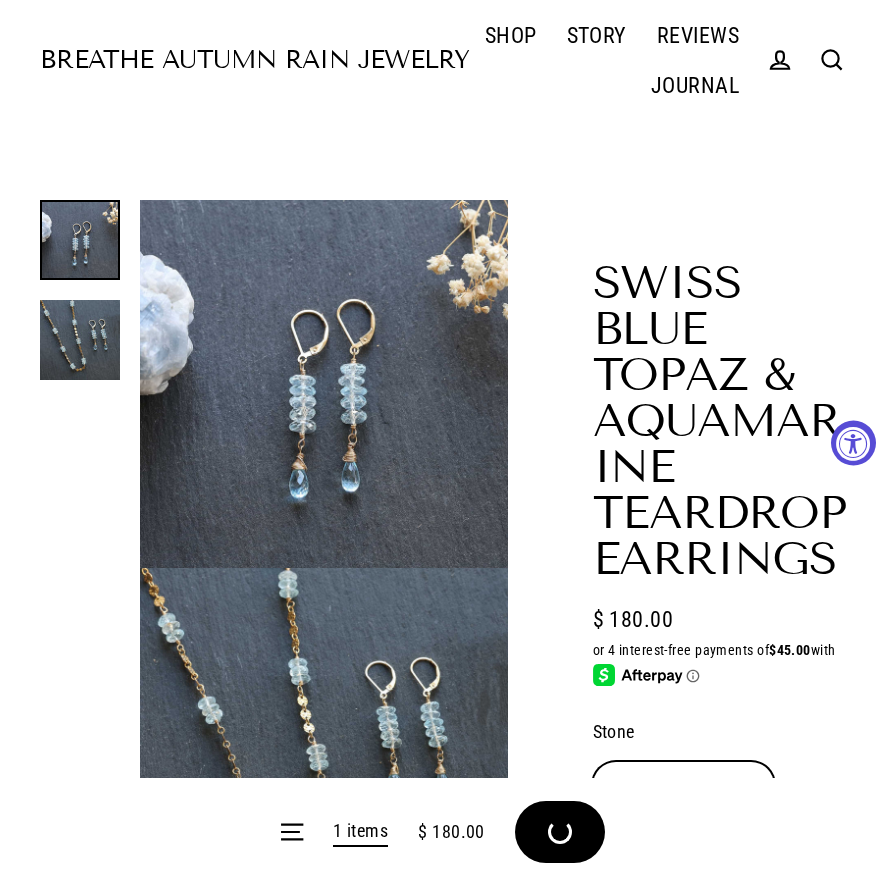 scroll, scrollTop: 0, scrollLeft: 0, axis: both 